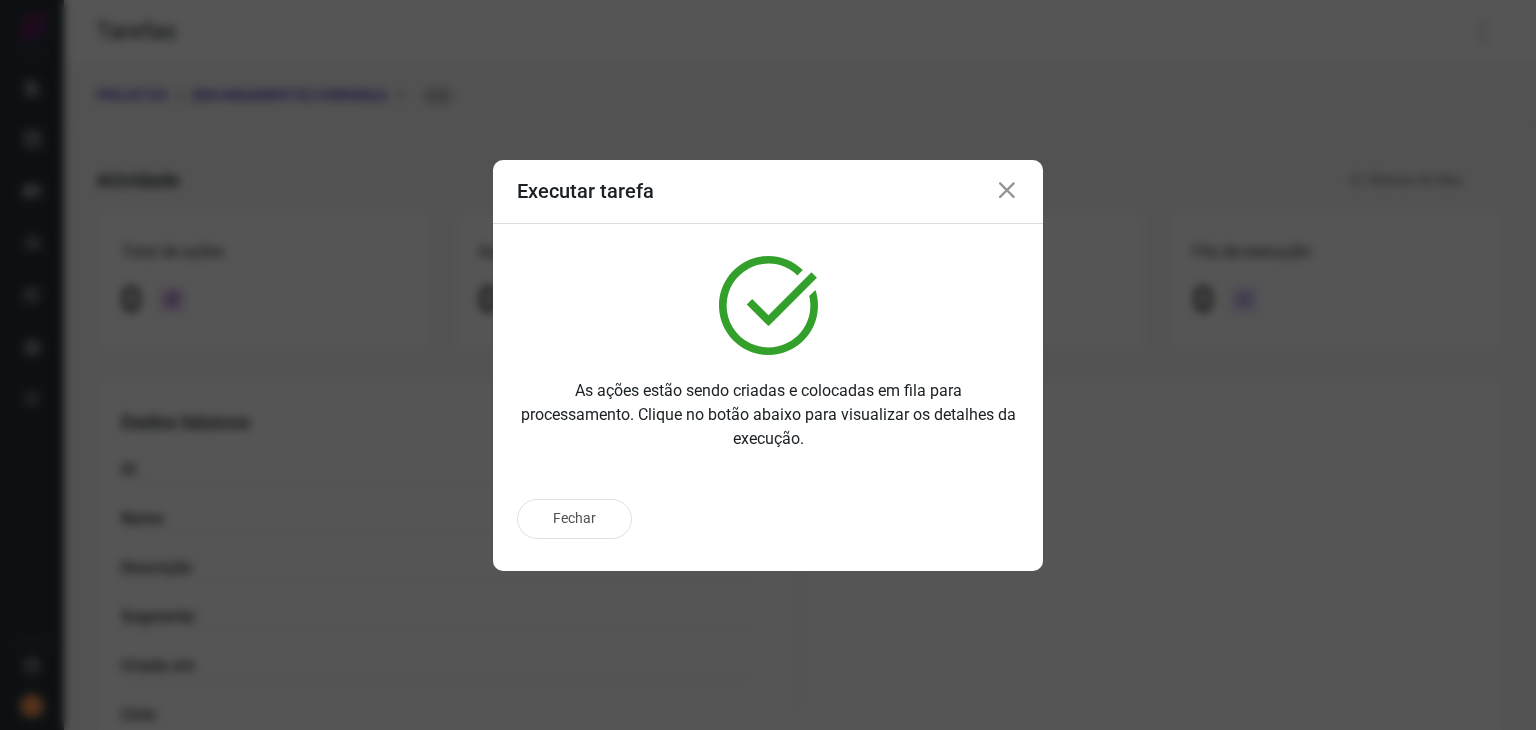 scroll, scrollTop: 0, scrollLeft: 0, axis: both 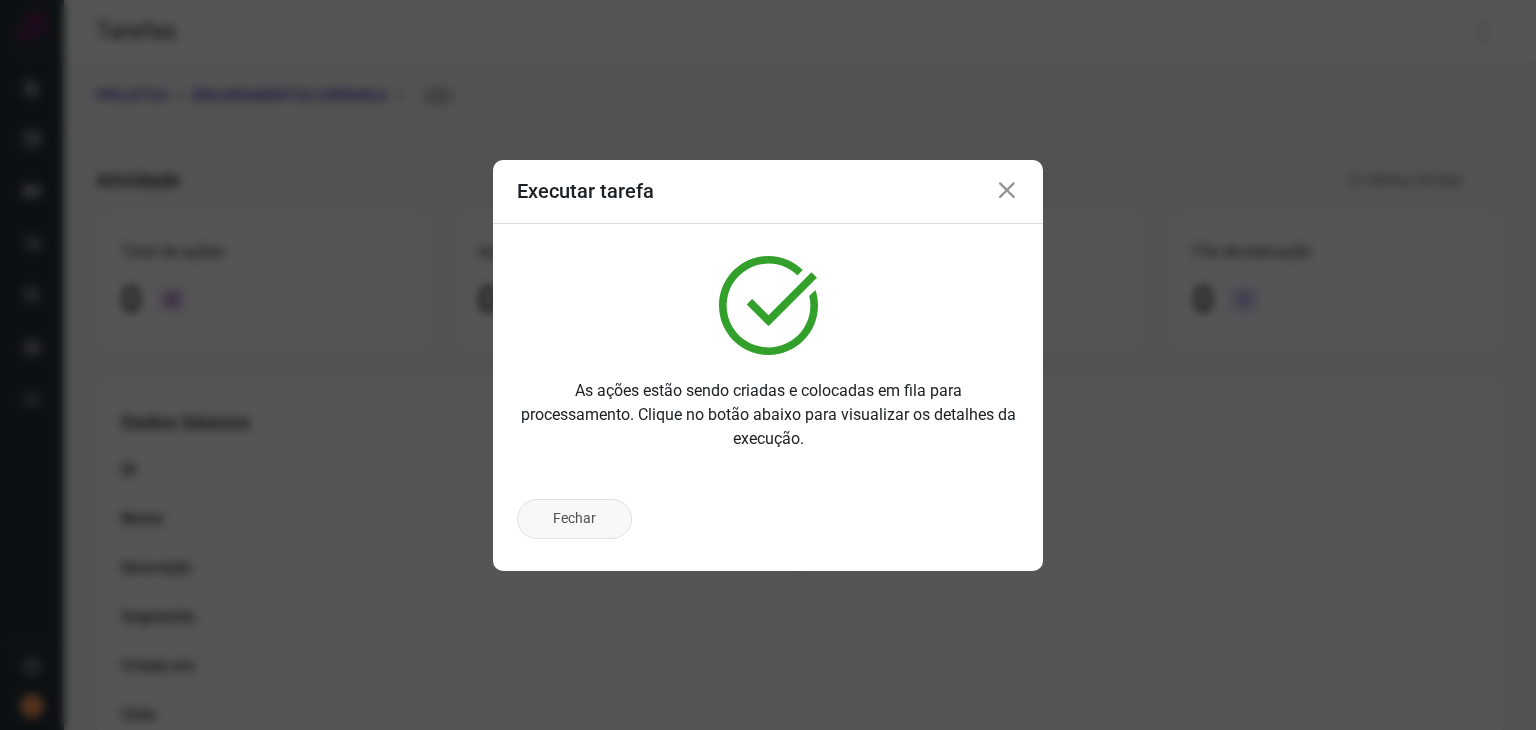 click on "Fechar" at bounding box center (574, 519) 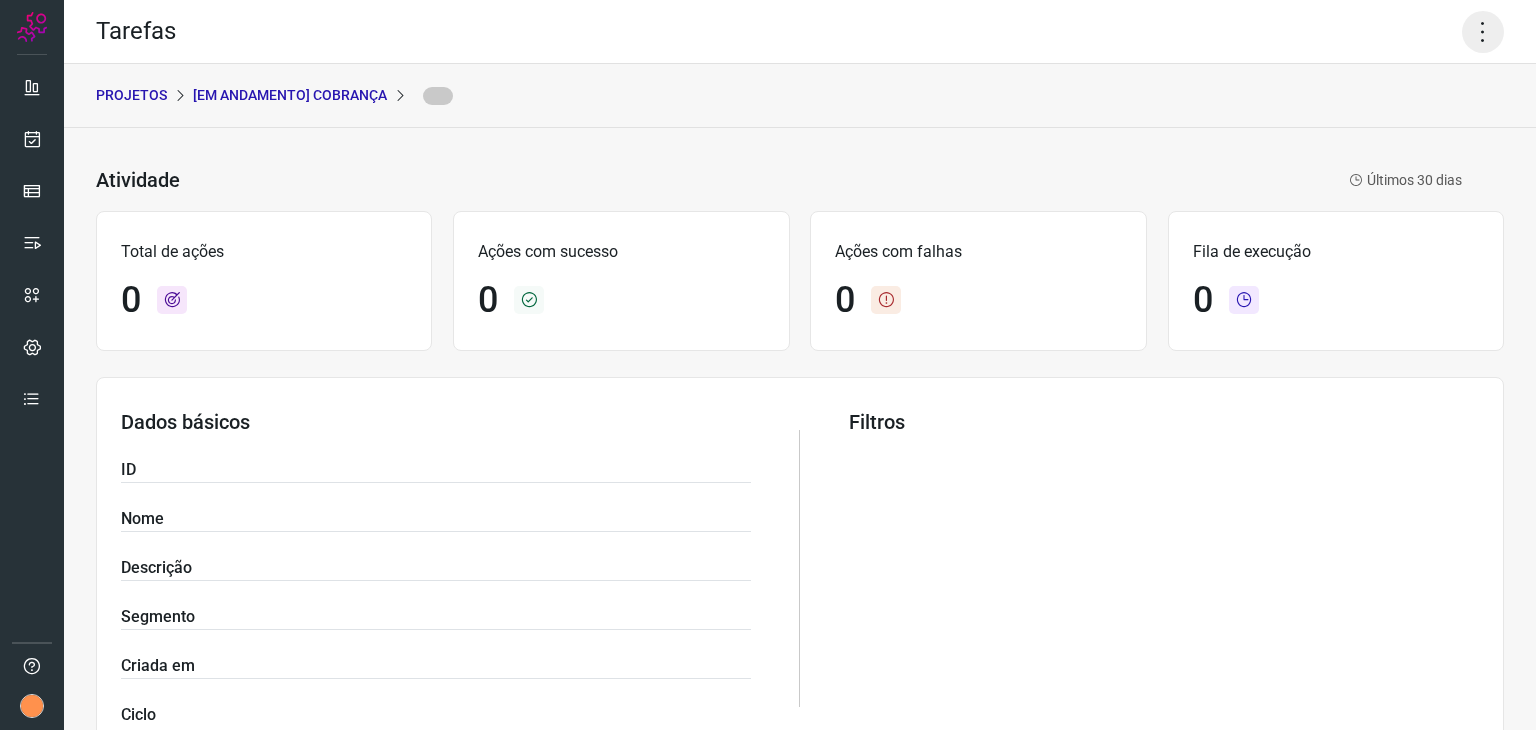 click 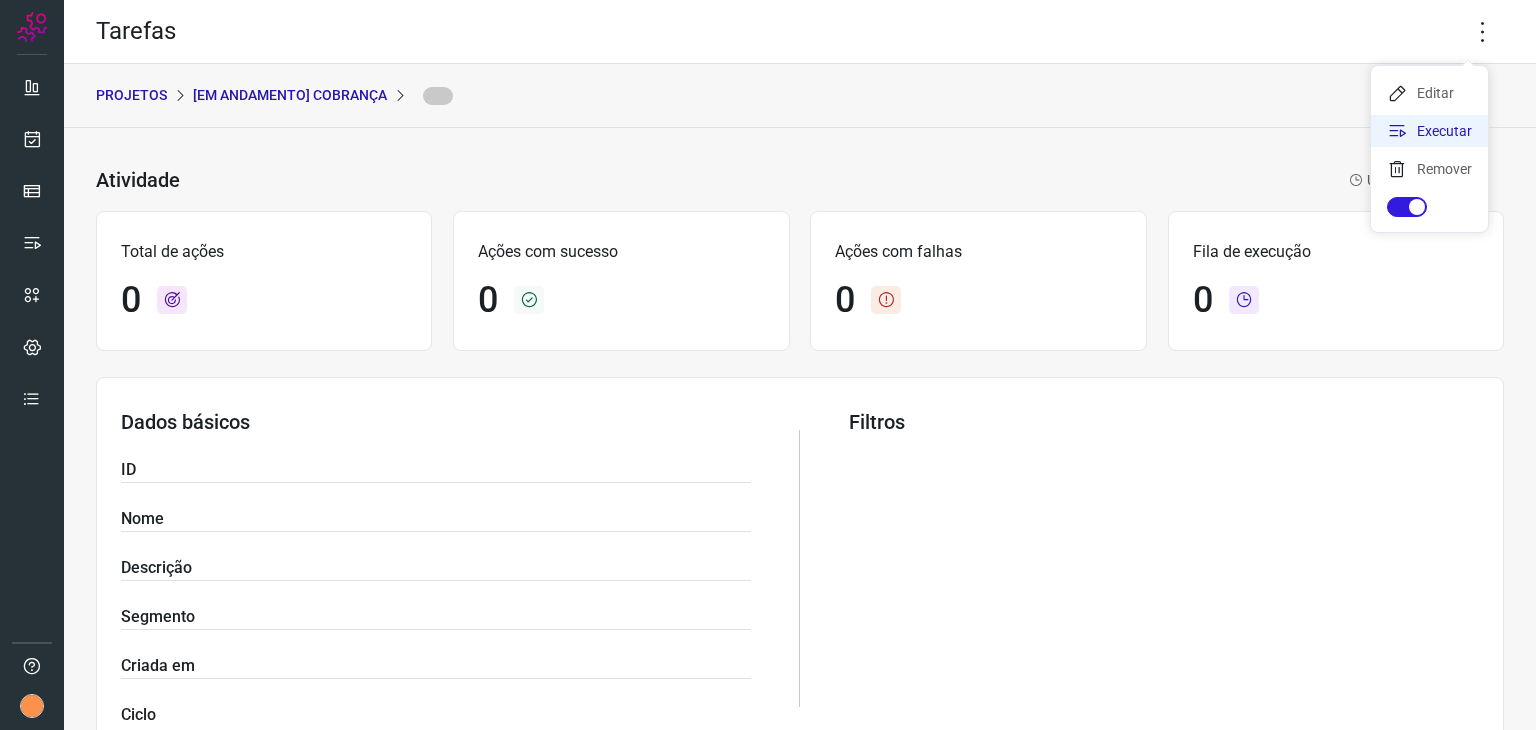 click on "Executar" 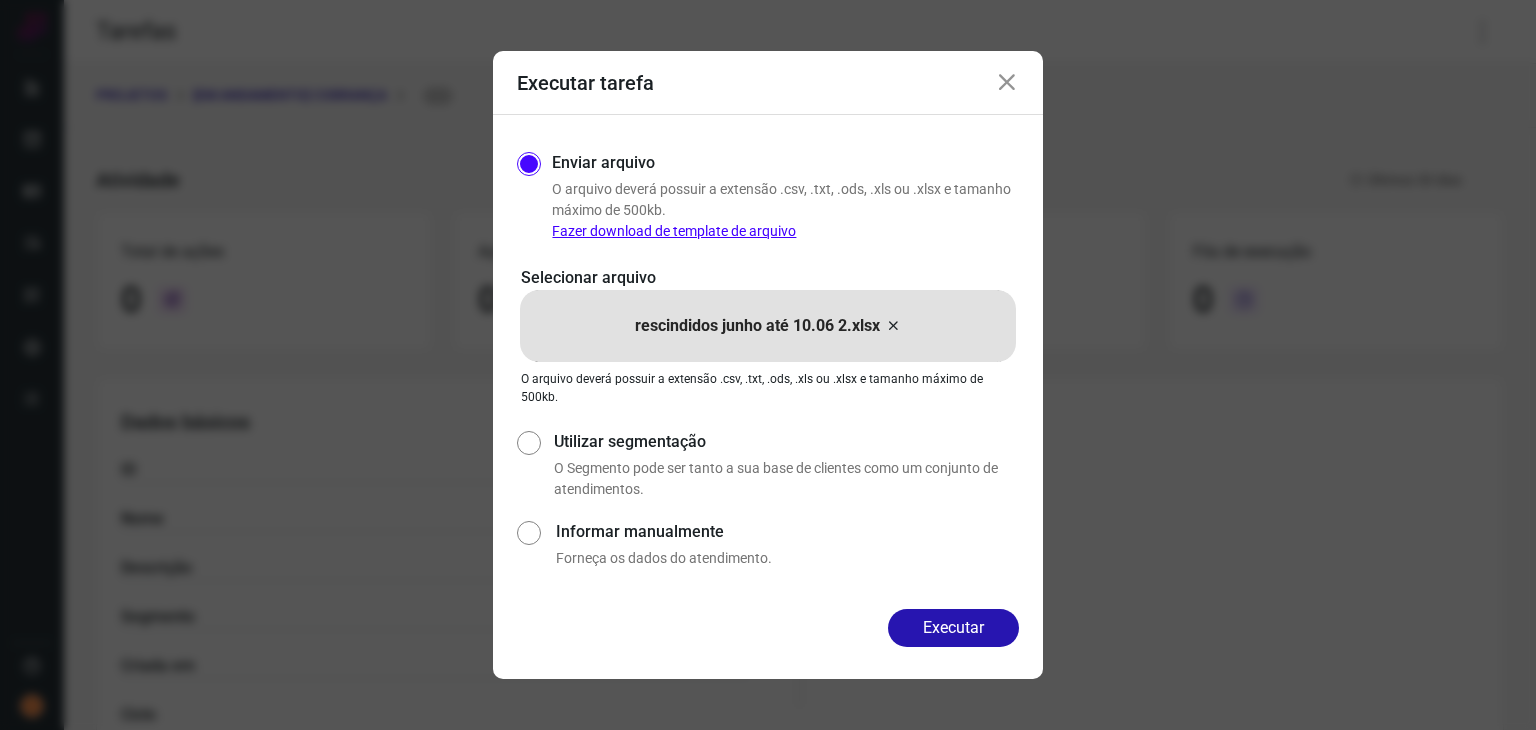 click on "rescindidos junho até 10.06 2.xlsx" at bounding box center [768, 326] 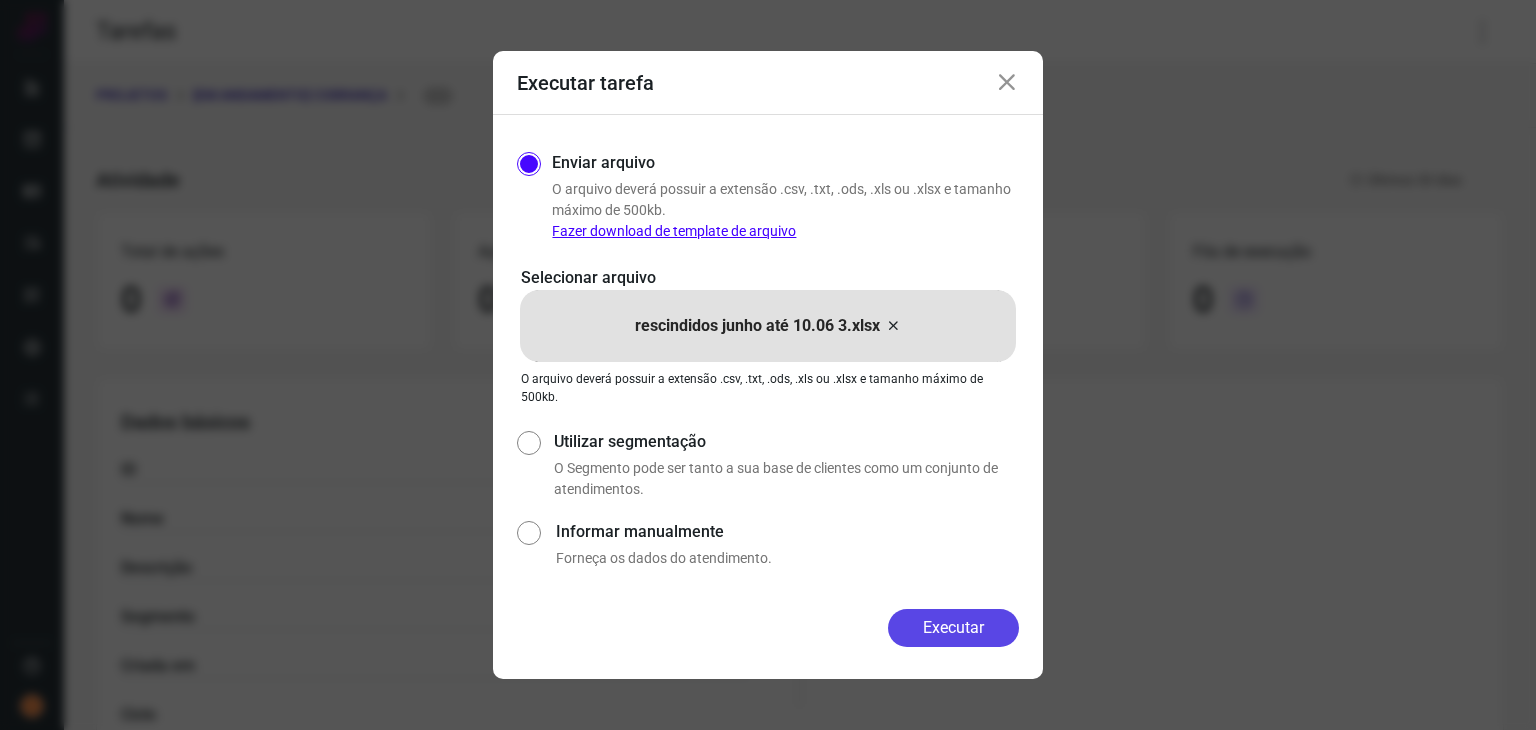 click on "Executar" at bounding box center (953, 628) 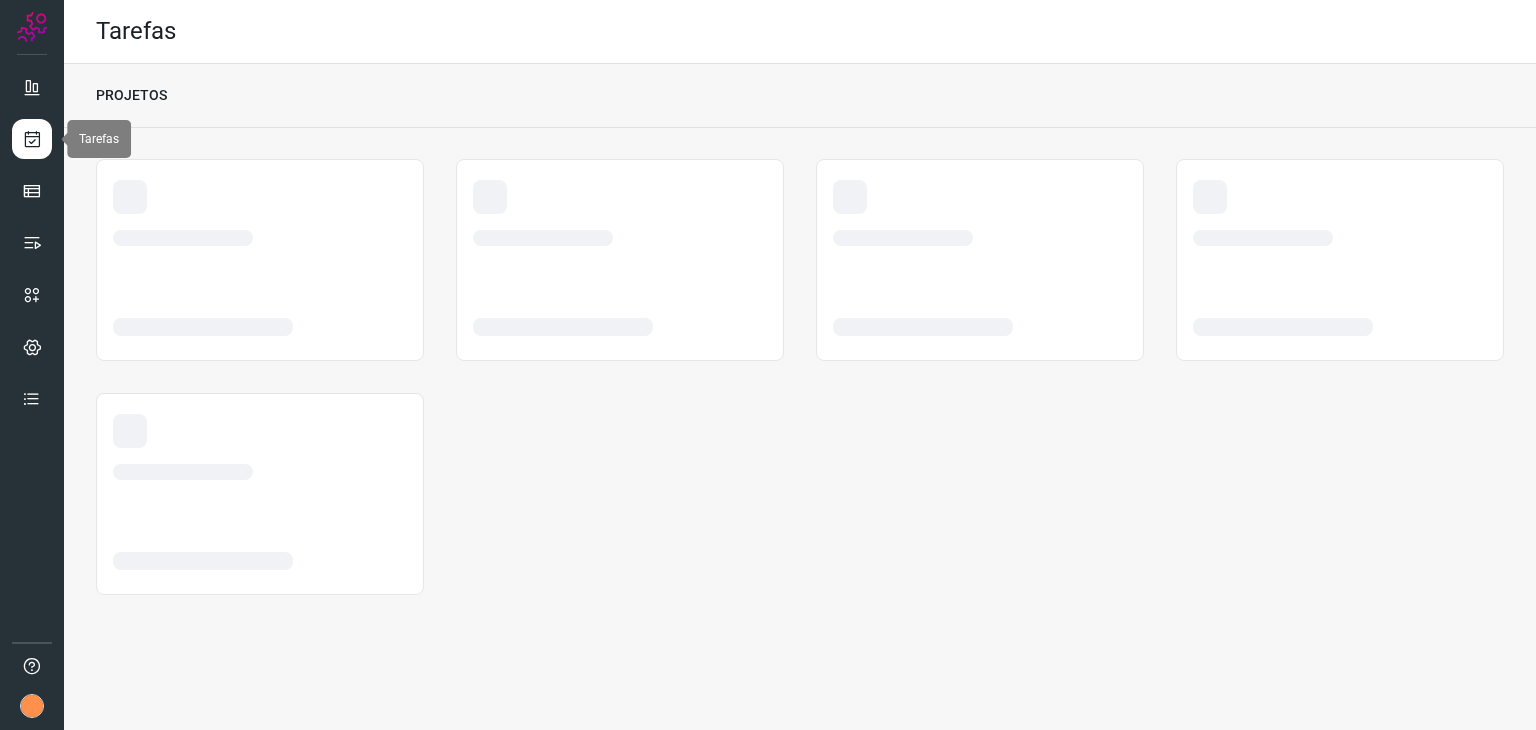 scroll, scrollTop: 0, scrollLeft: 0, axis: both 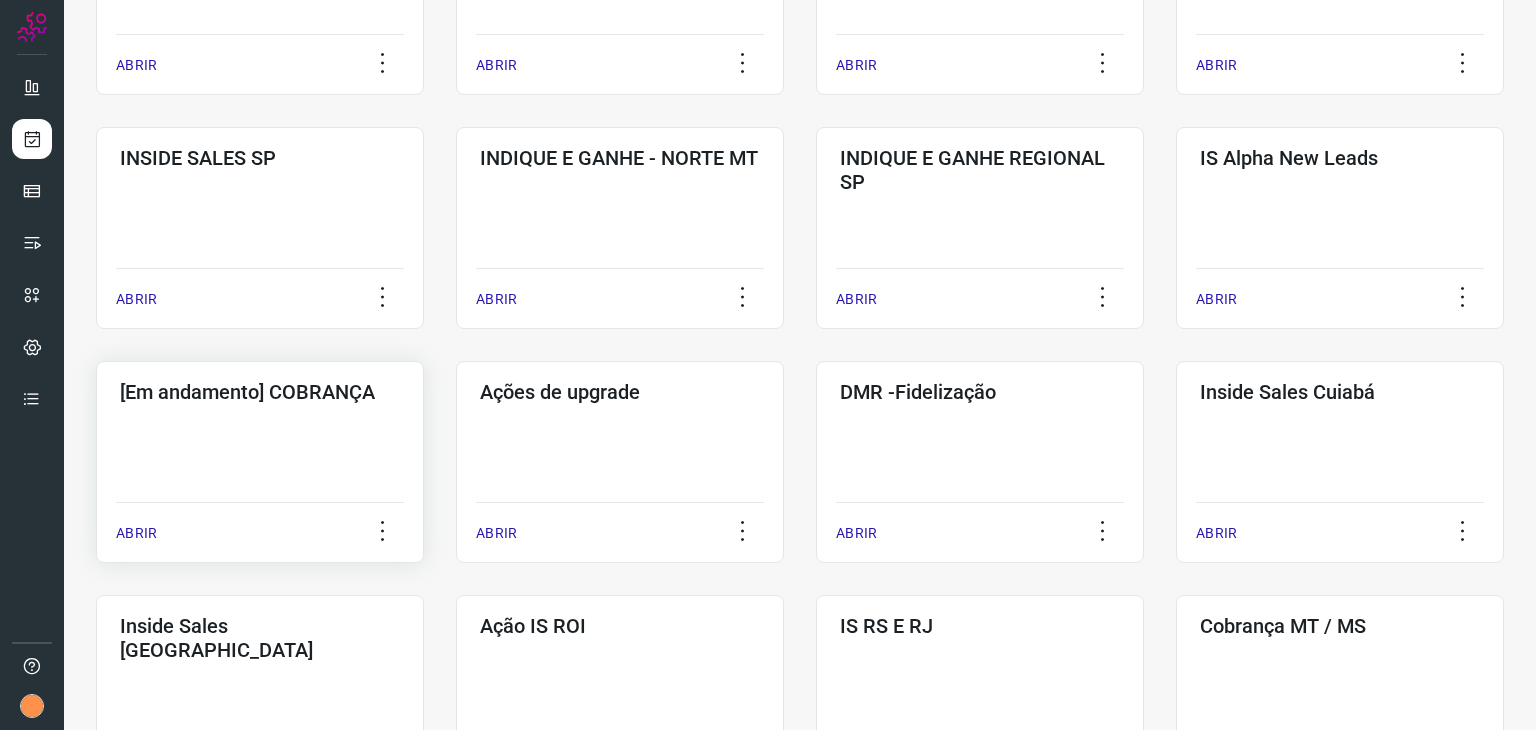 click on "[Em andamento] COBRANÇA  ABRIR" 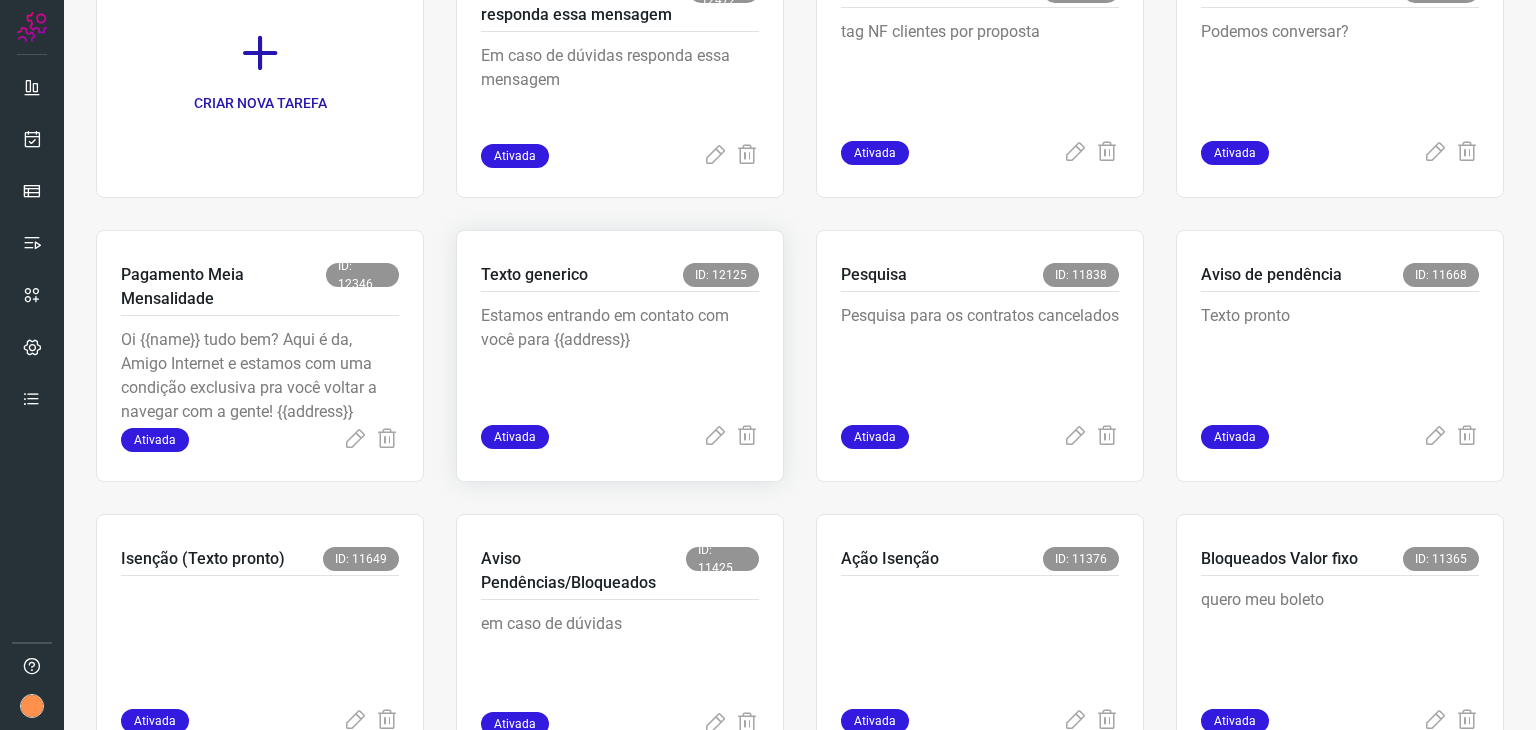 scroll, scrollTop: 415, scrollLeft: 0, axis: vertical 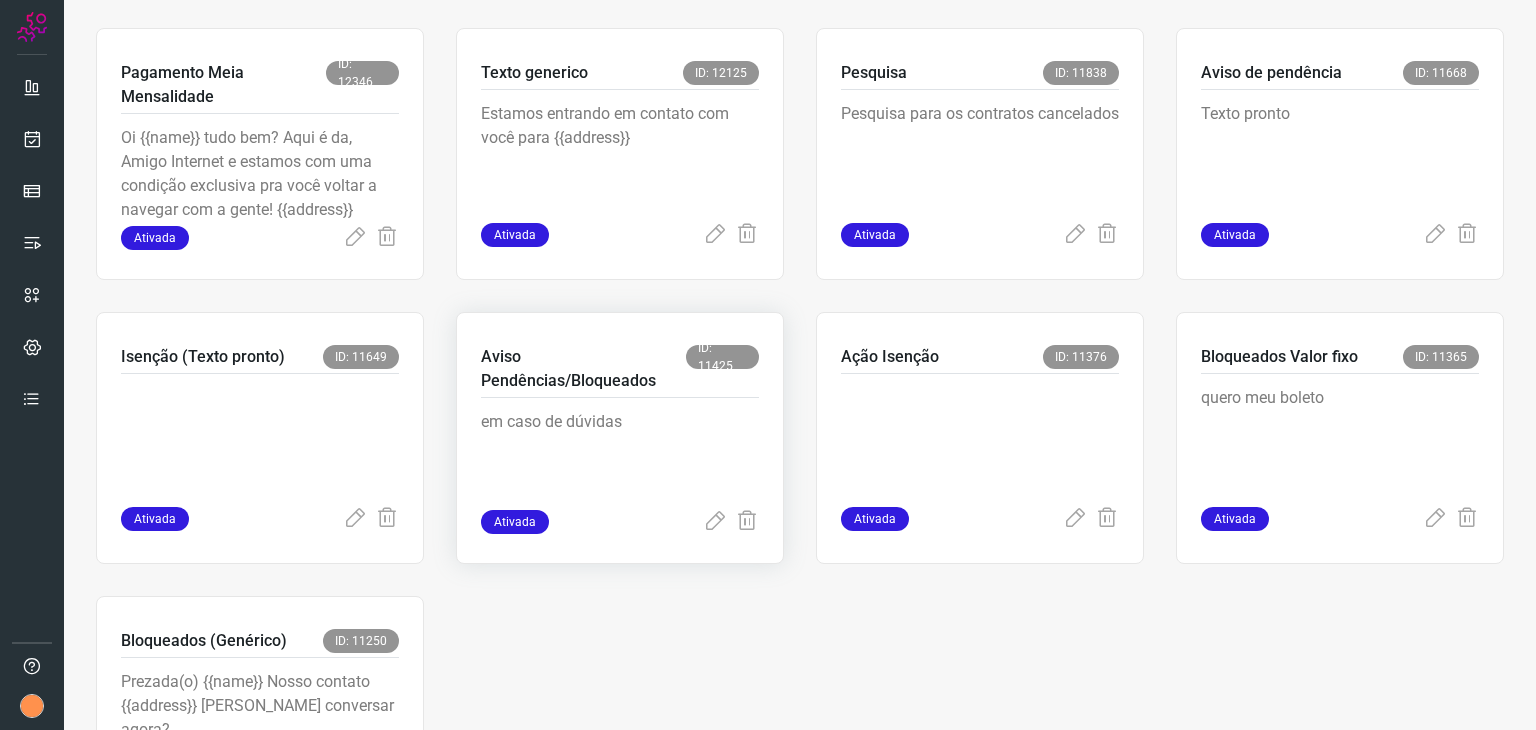 click on "em caso de dúvidas" at bounding box center (620, 454) 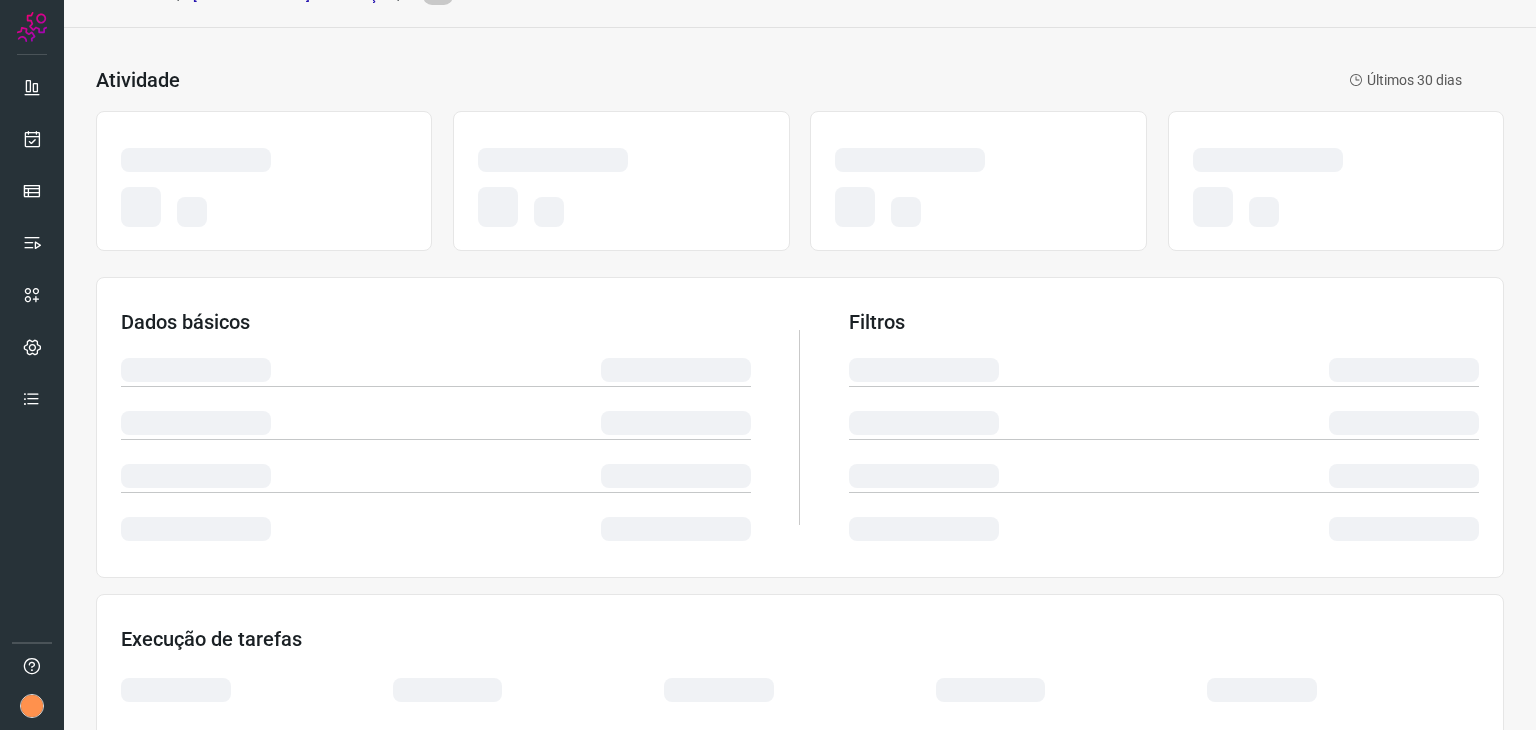scroll, scrollTop: 0, scrollLeft: 0, axis: both 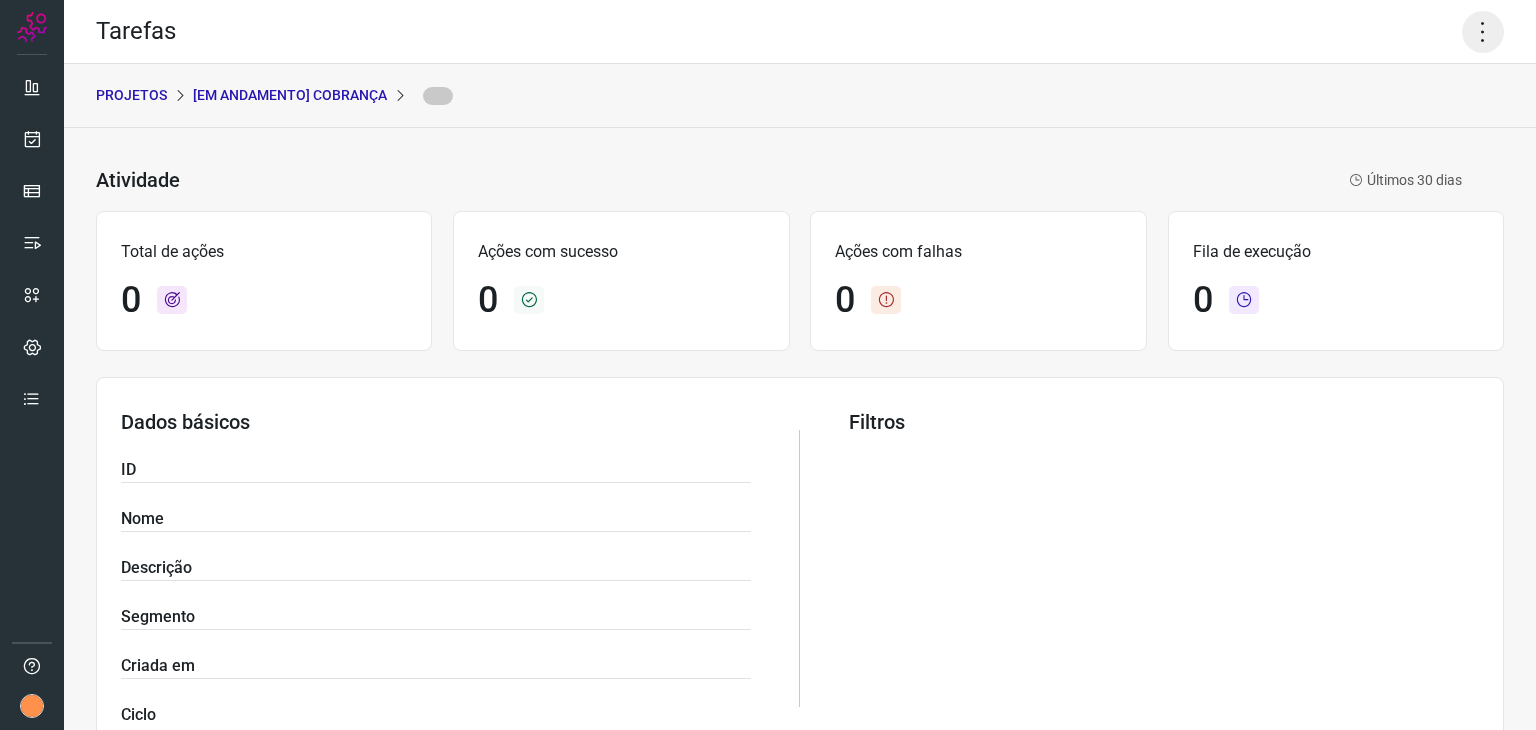 click 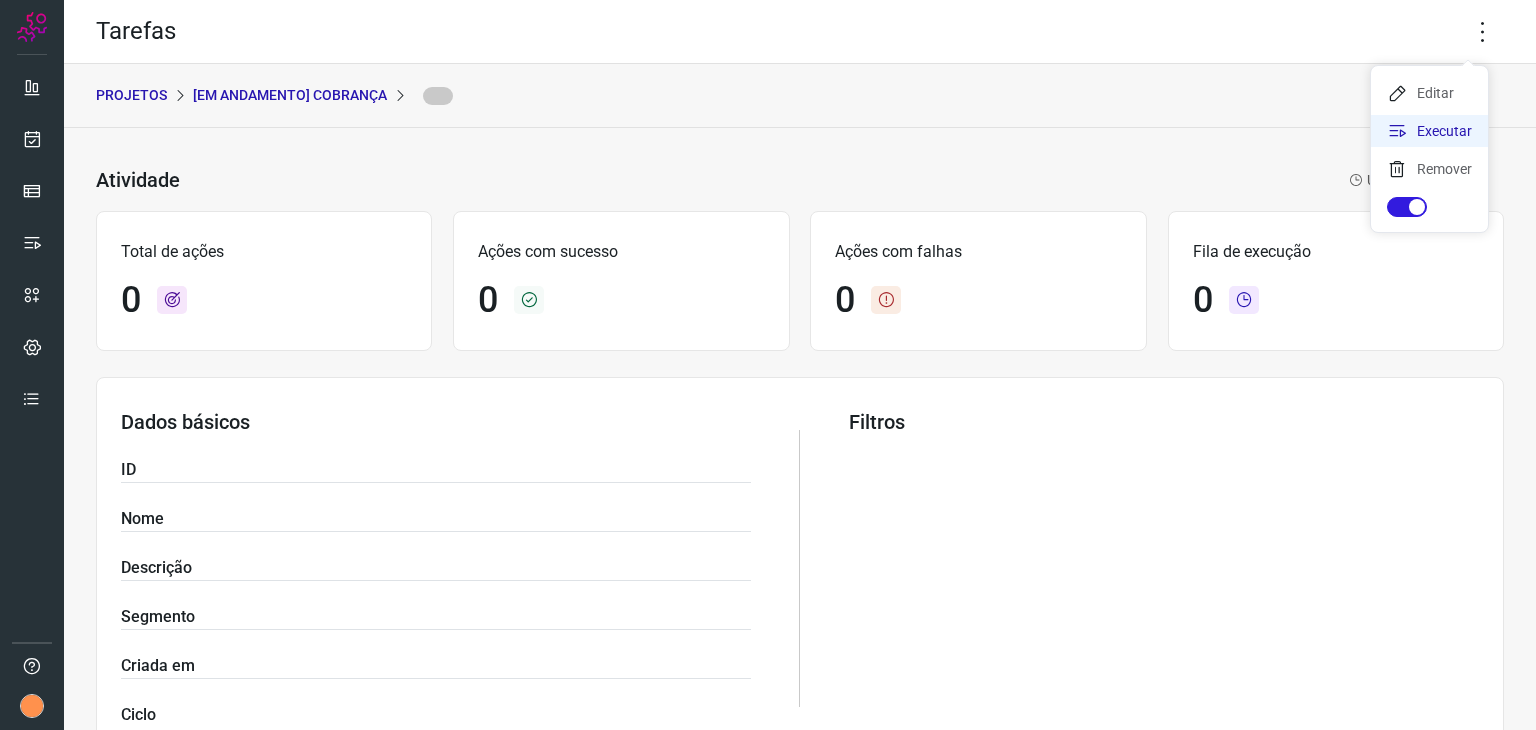 click 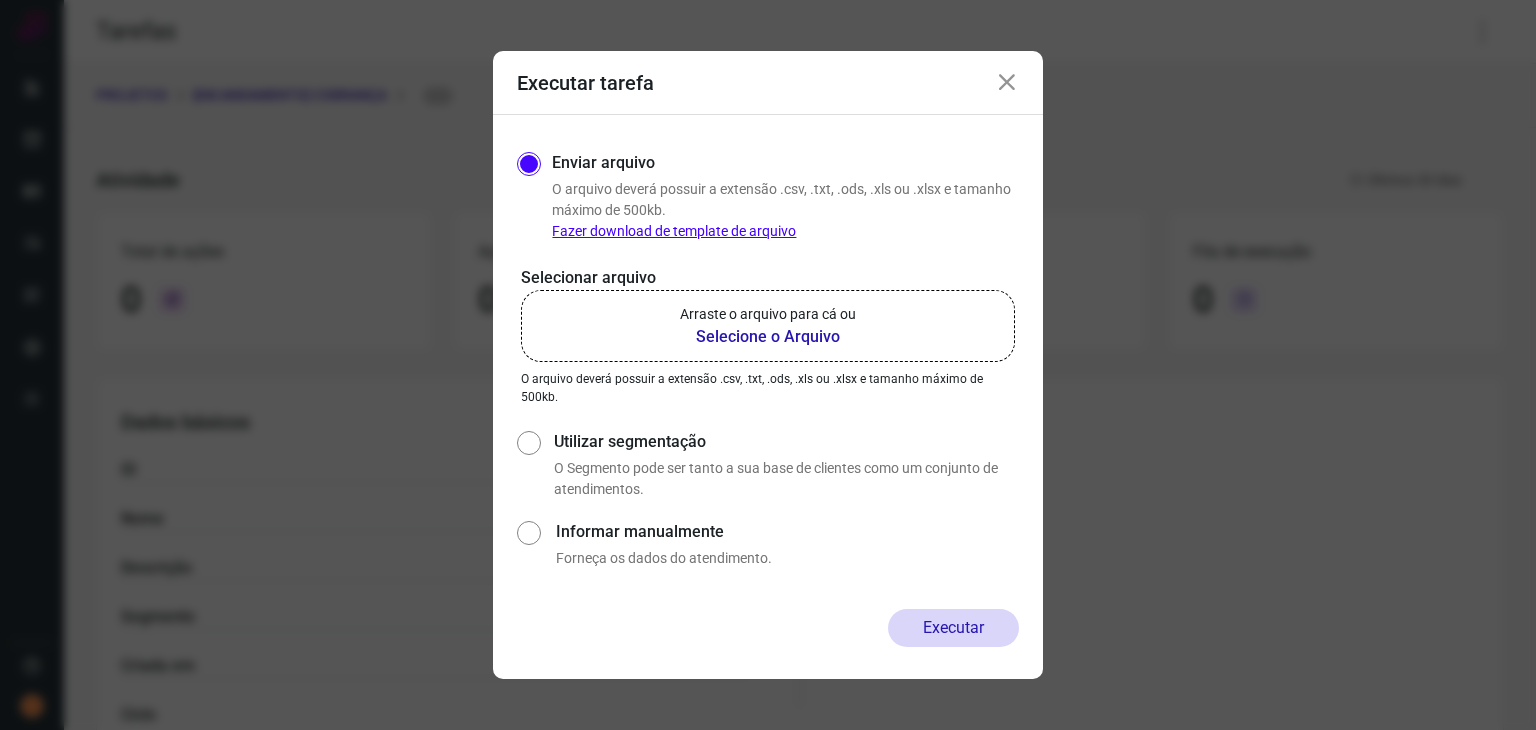 click on "Selecione o Arquivo" at bounding box center [768, 337] 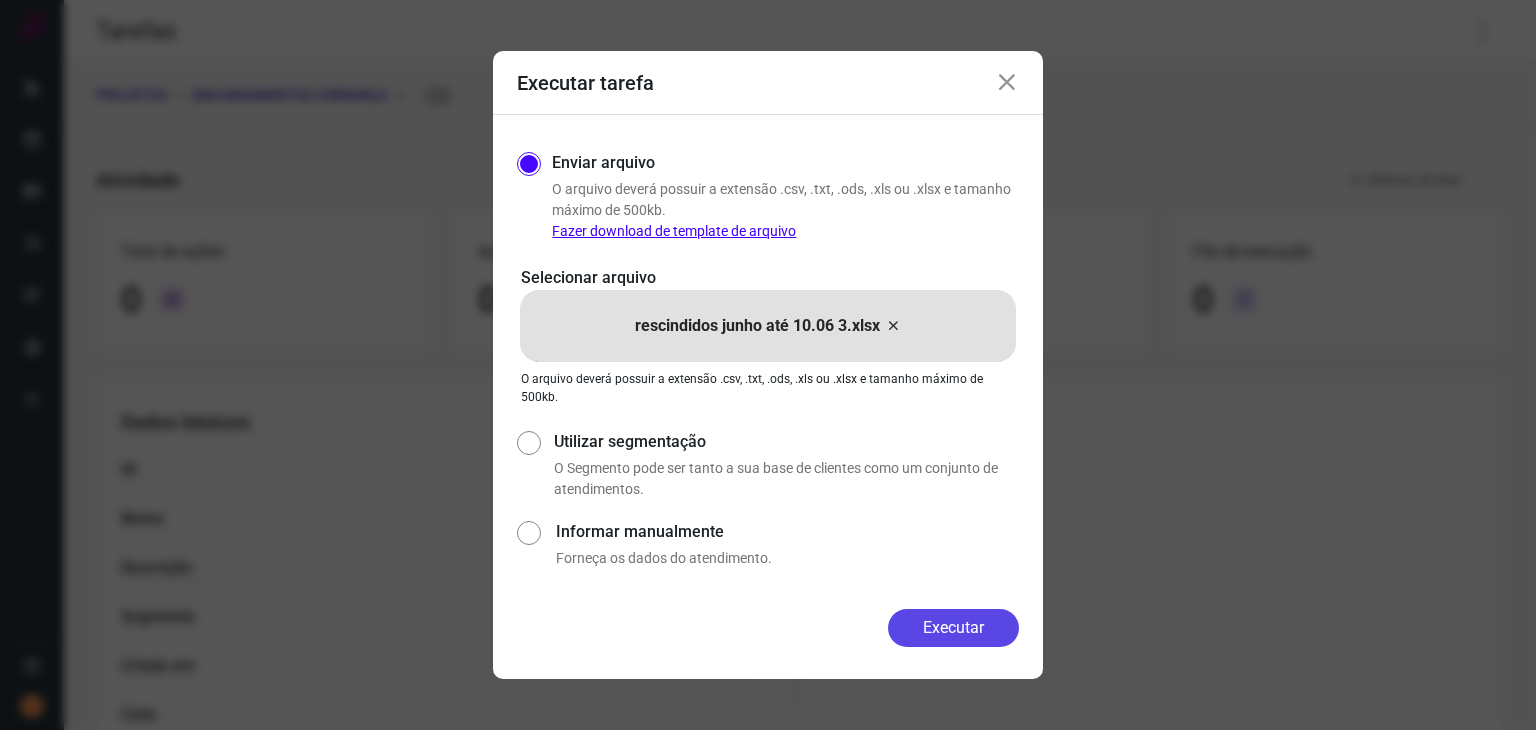 click on "Executar" at bounding box center (953, 628) 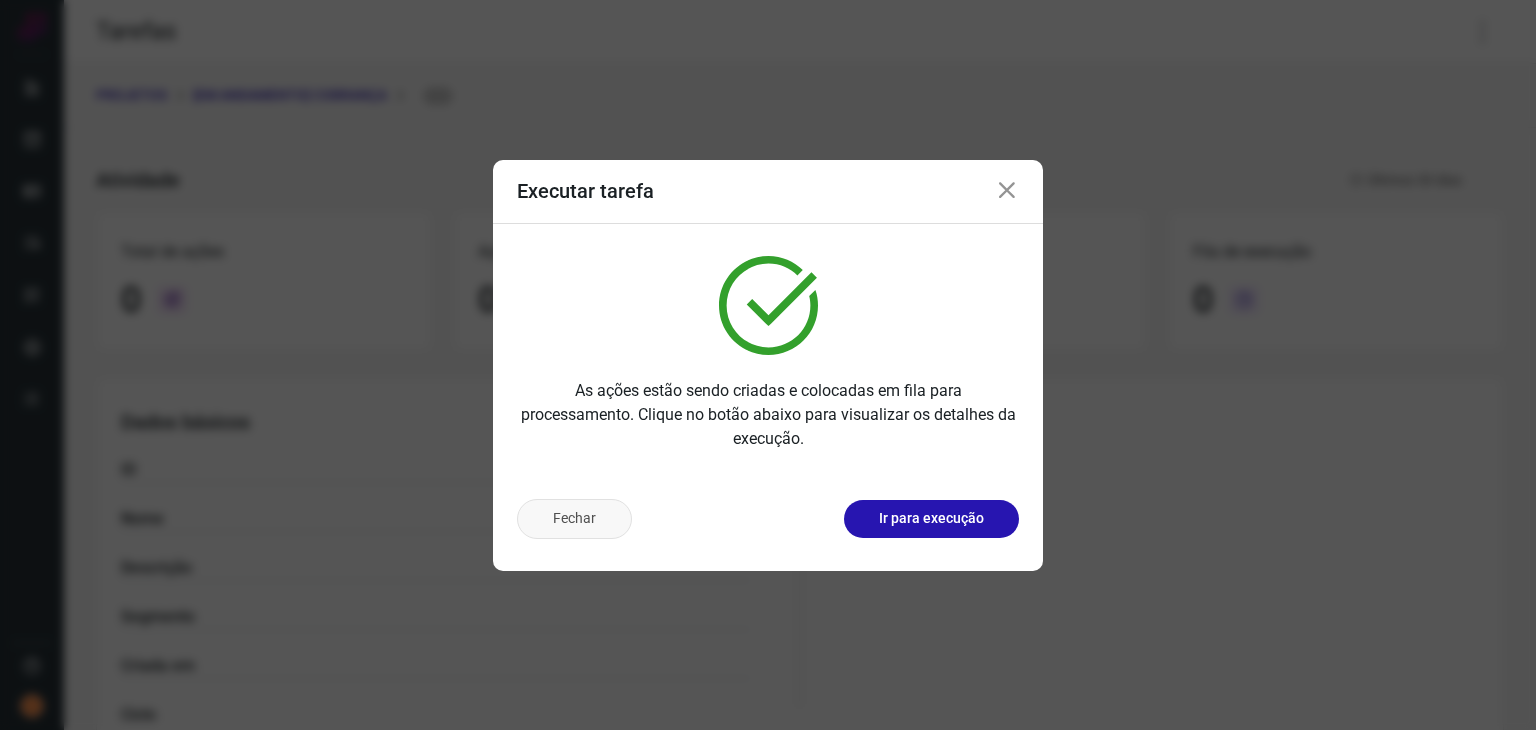 click on "Fechar" at bounding box center (574, 519) 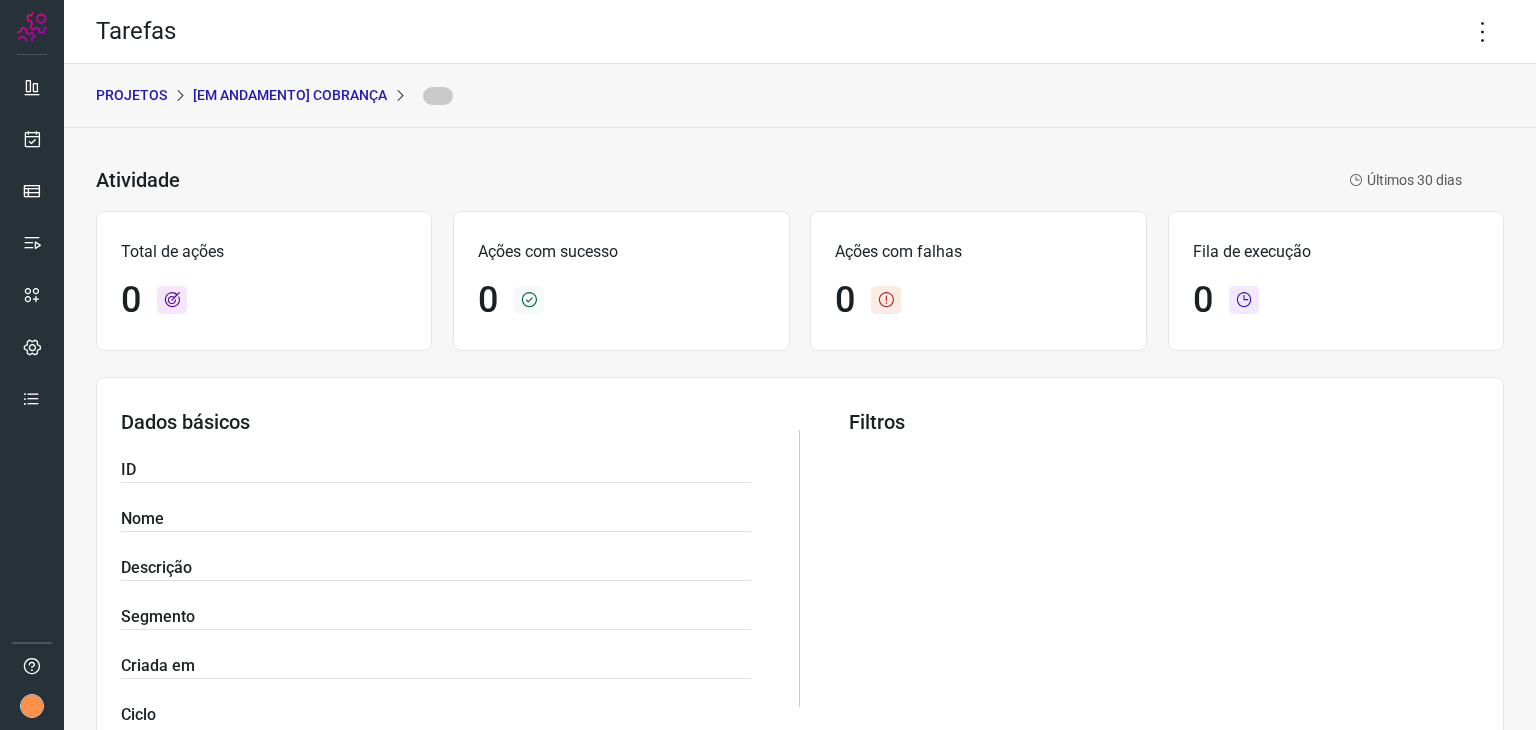 click at bounding box center (32, 249) 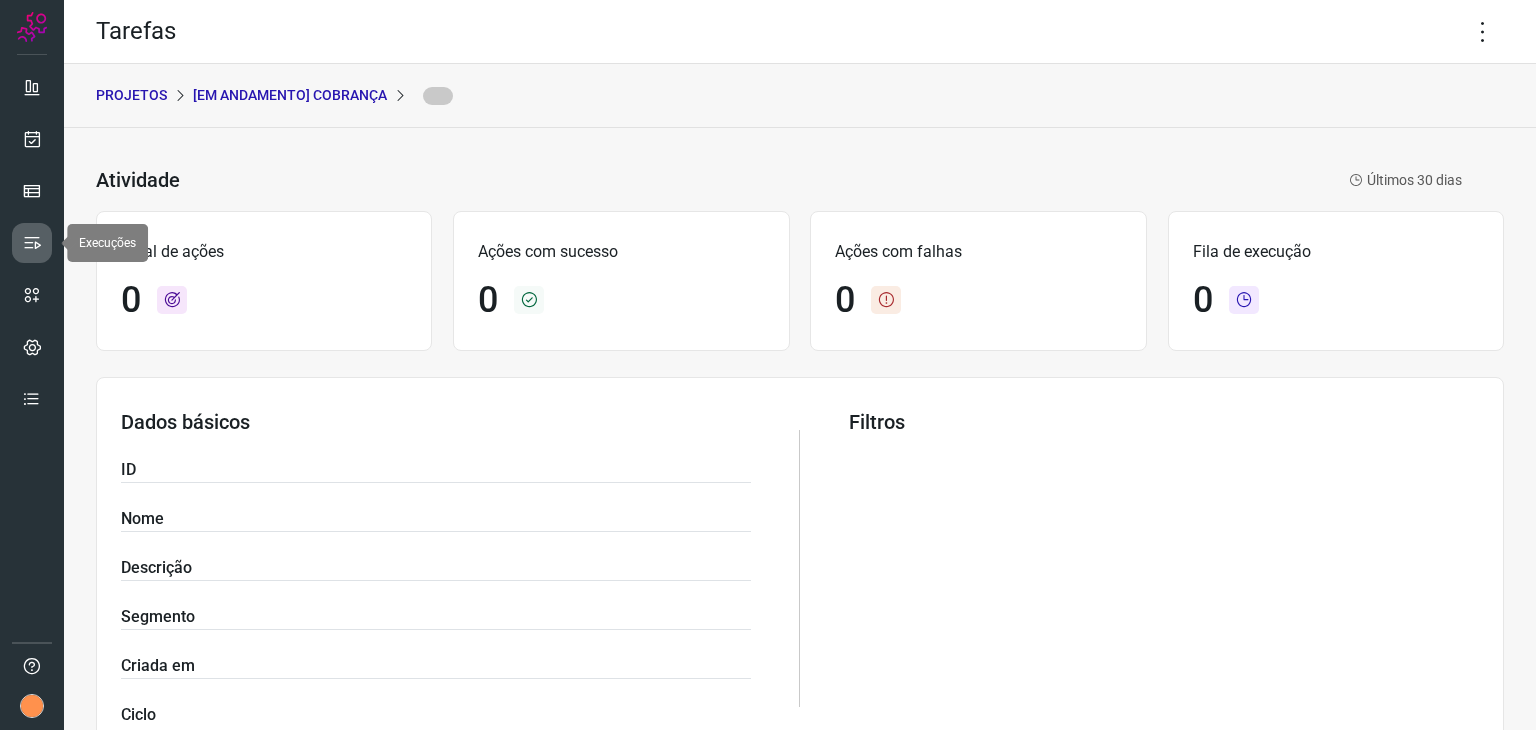 click at bounding box center (32, 243) 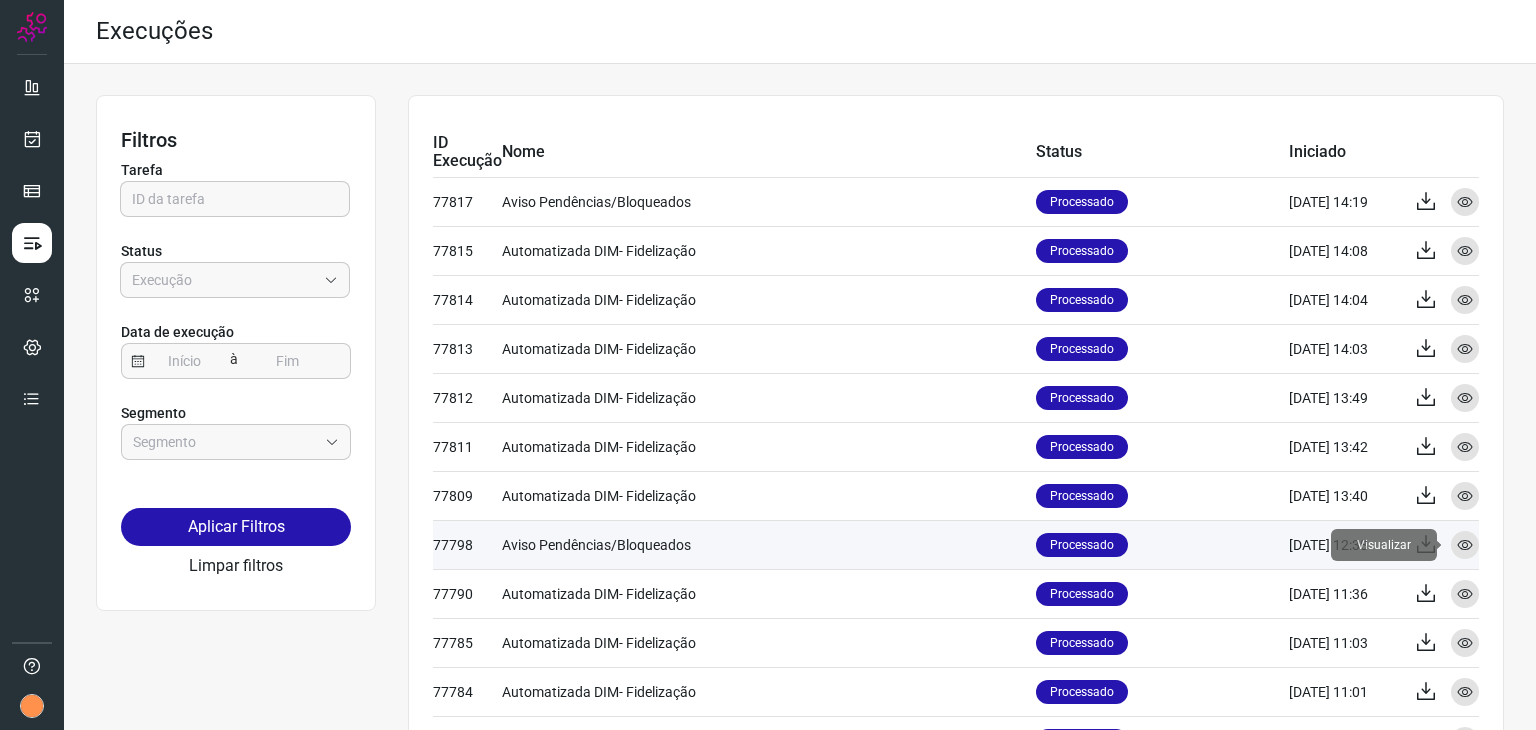 click at bounding box center [1465, 545] 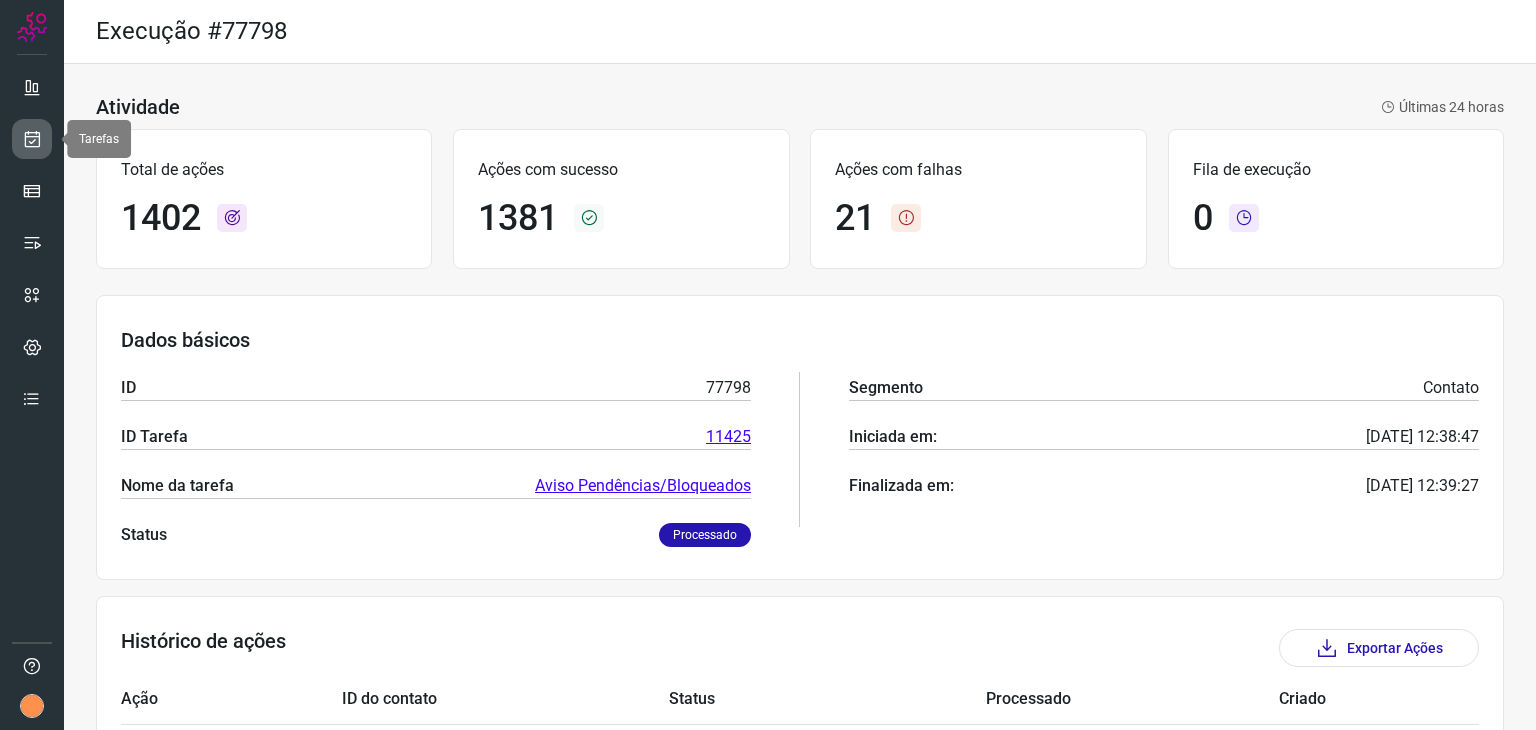 click at bounding box center [32, 139] 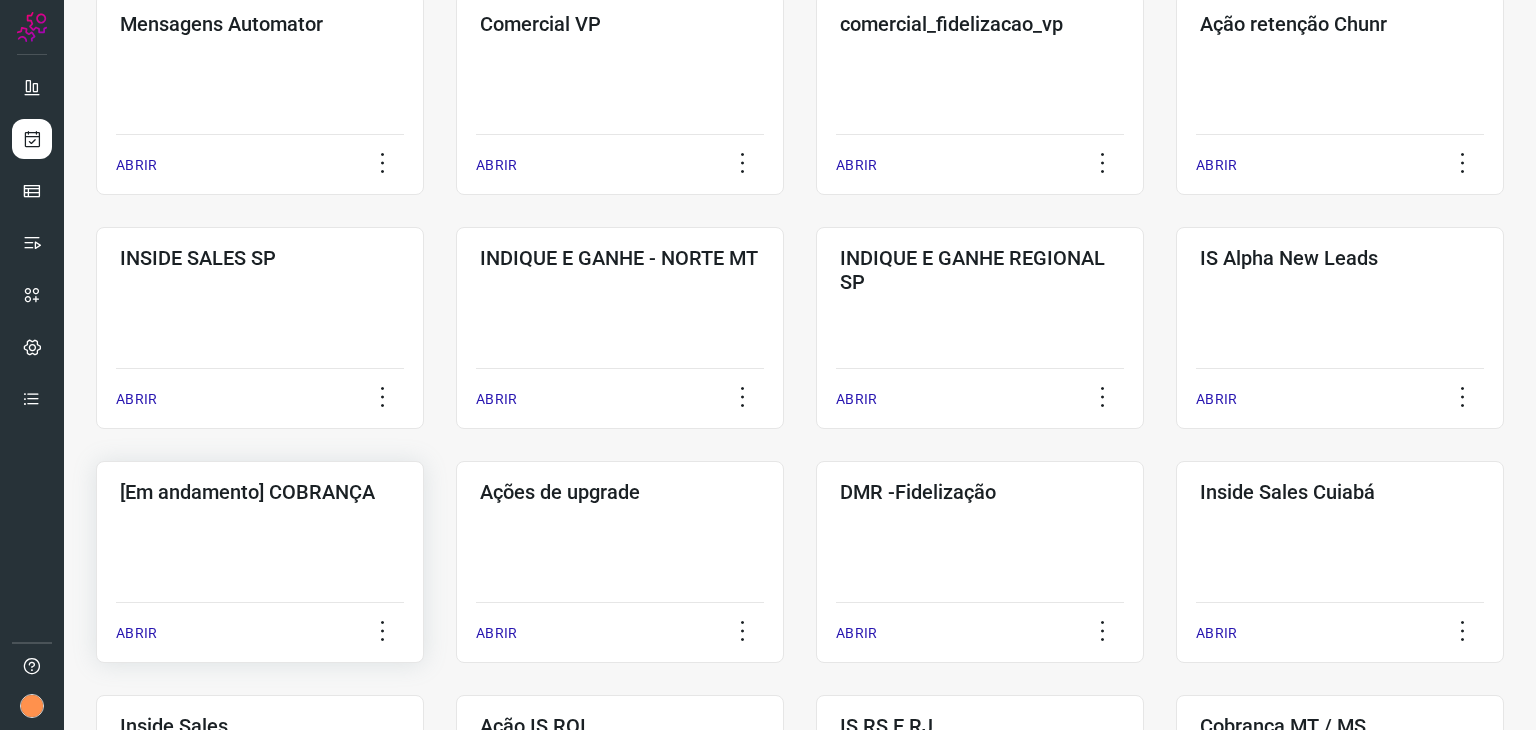 click on "[Em andamento] COBRANÇA  ABRIR" 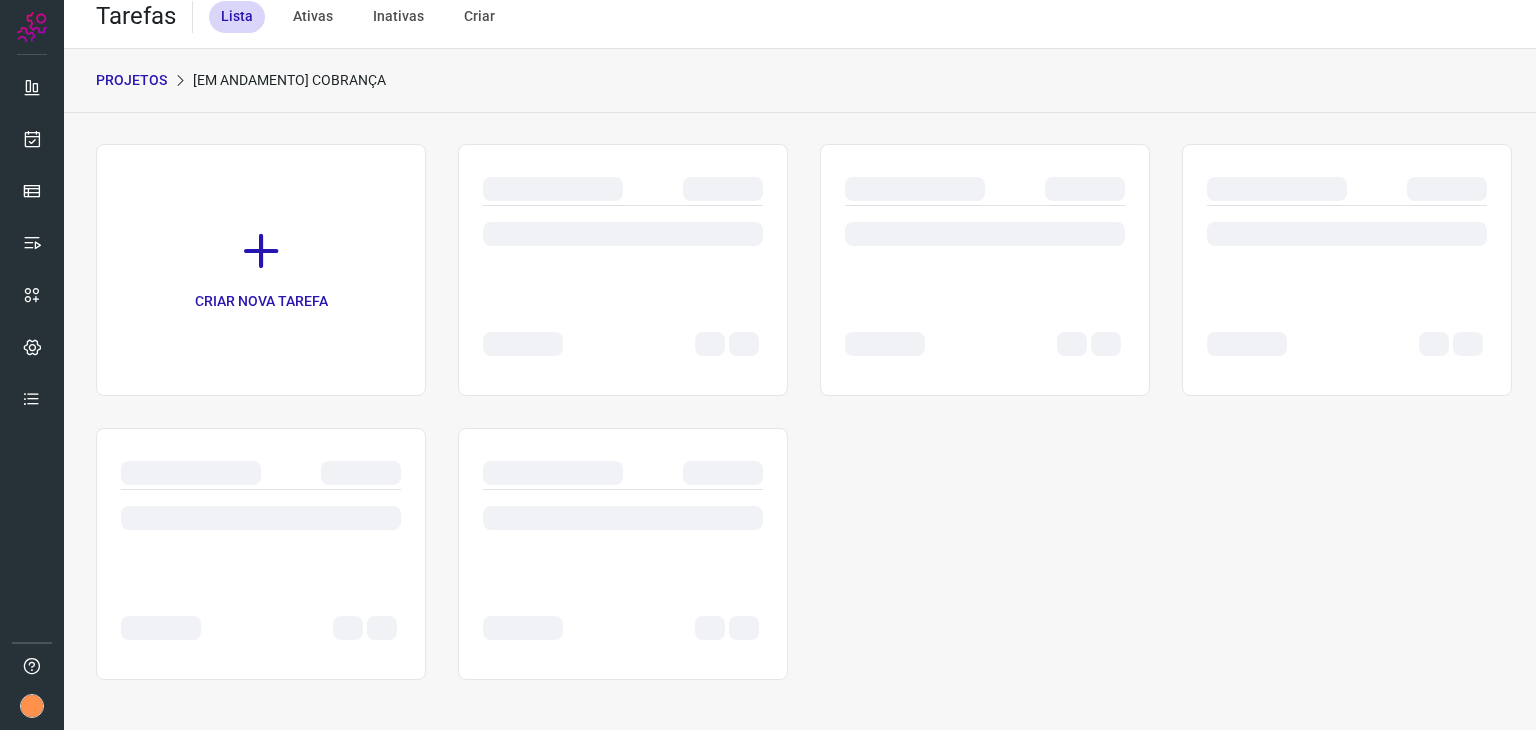 scroll, scrollTop: 15, scrollLeft: 0, axis: vertical 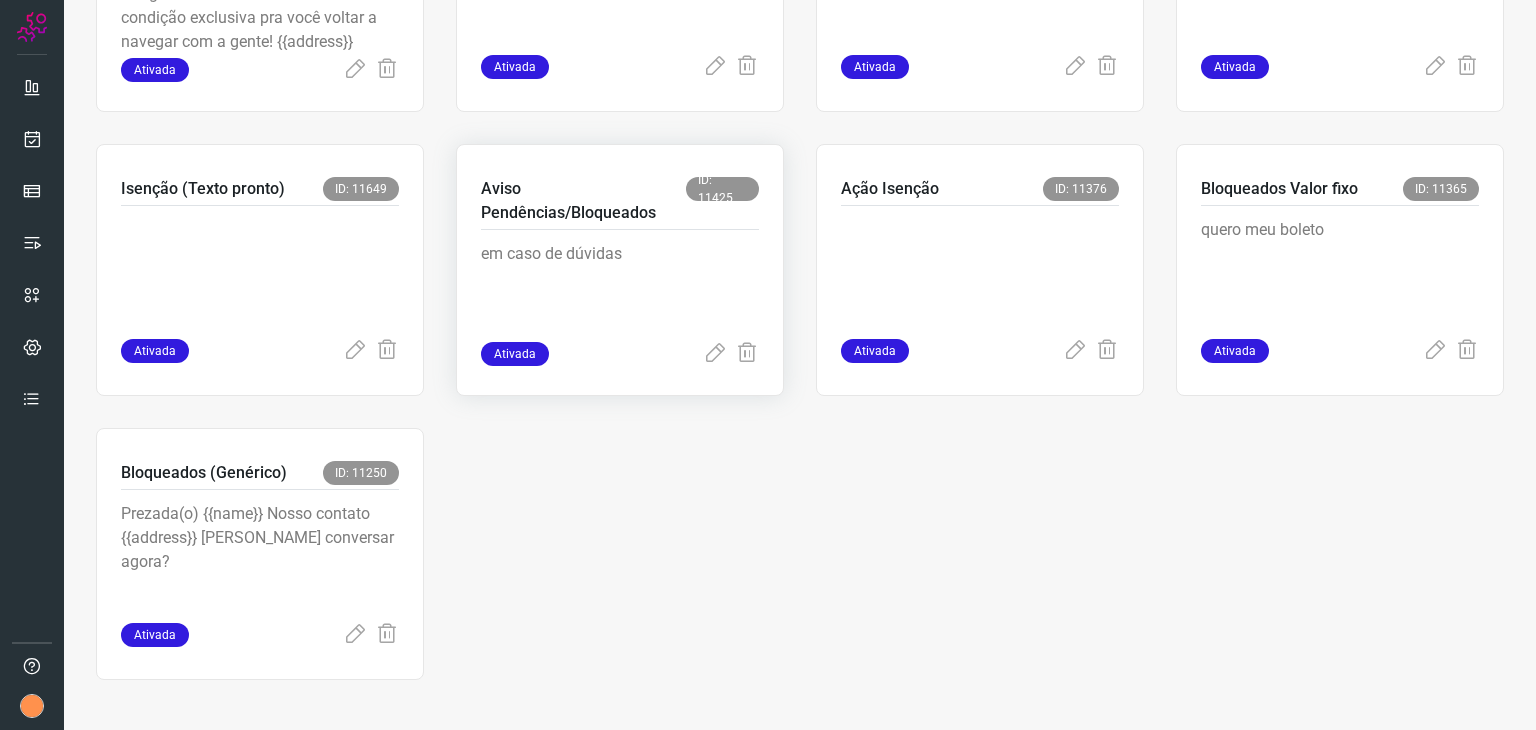 click on "em caso de dúvidas" at bounding box center (620, 286) 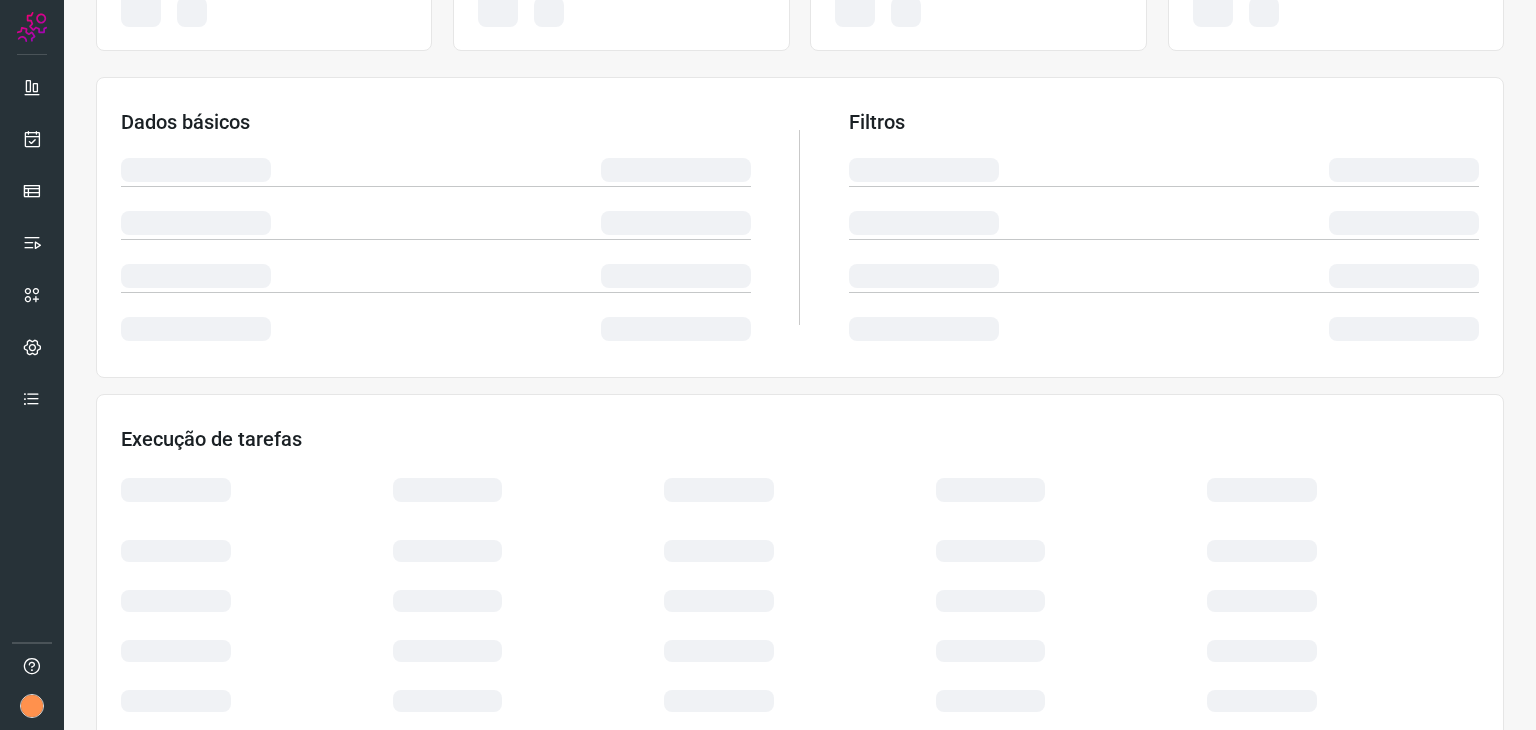 scroll, scrollTop: 0, scrollLeft: 0, axis: both 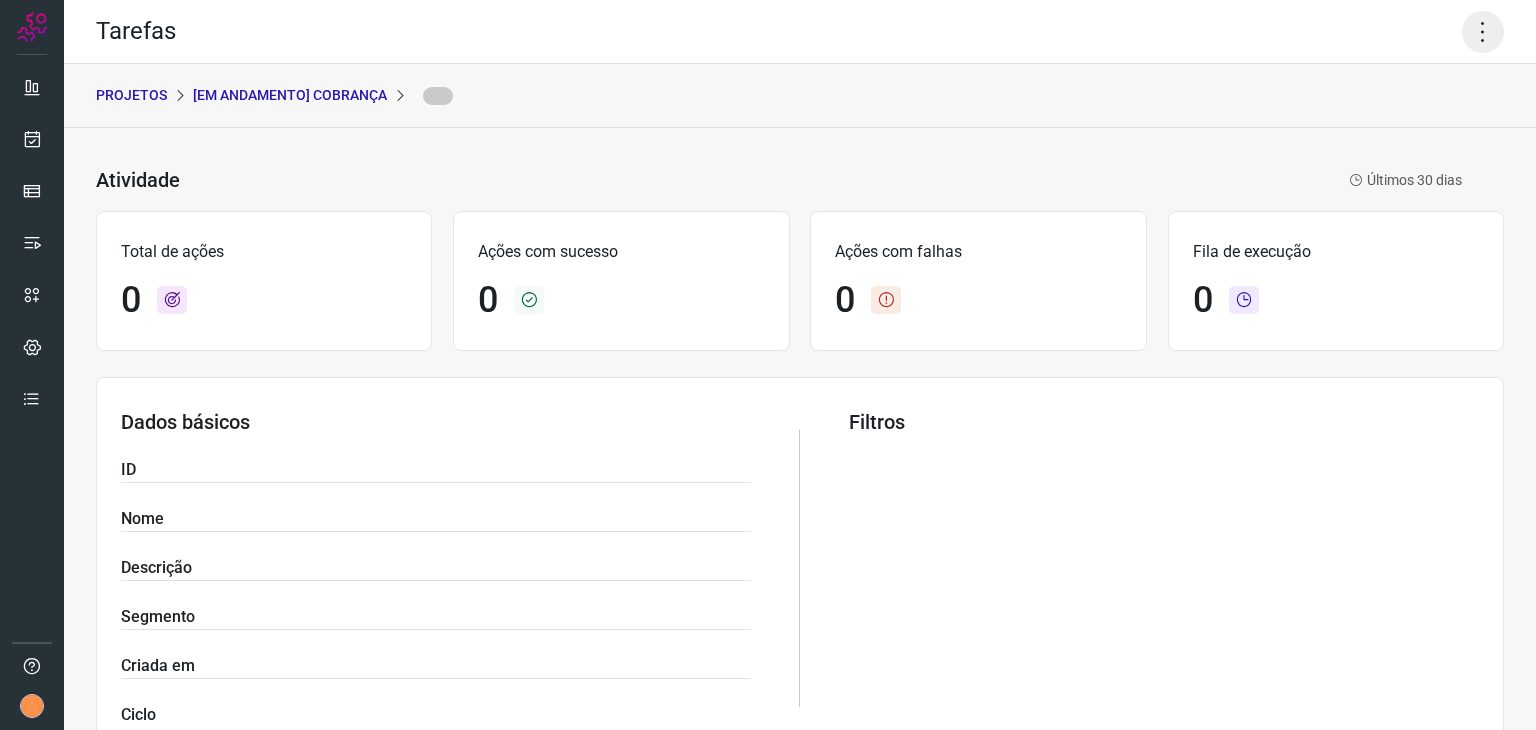 click 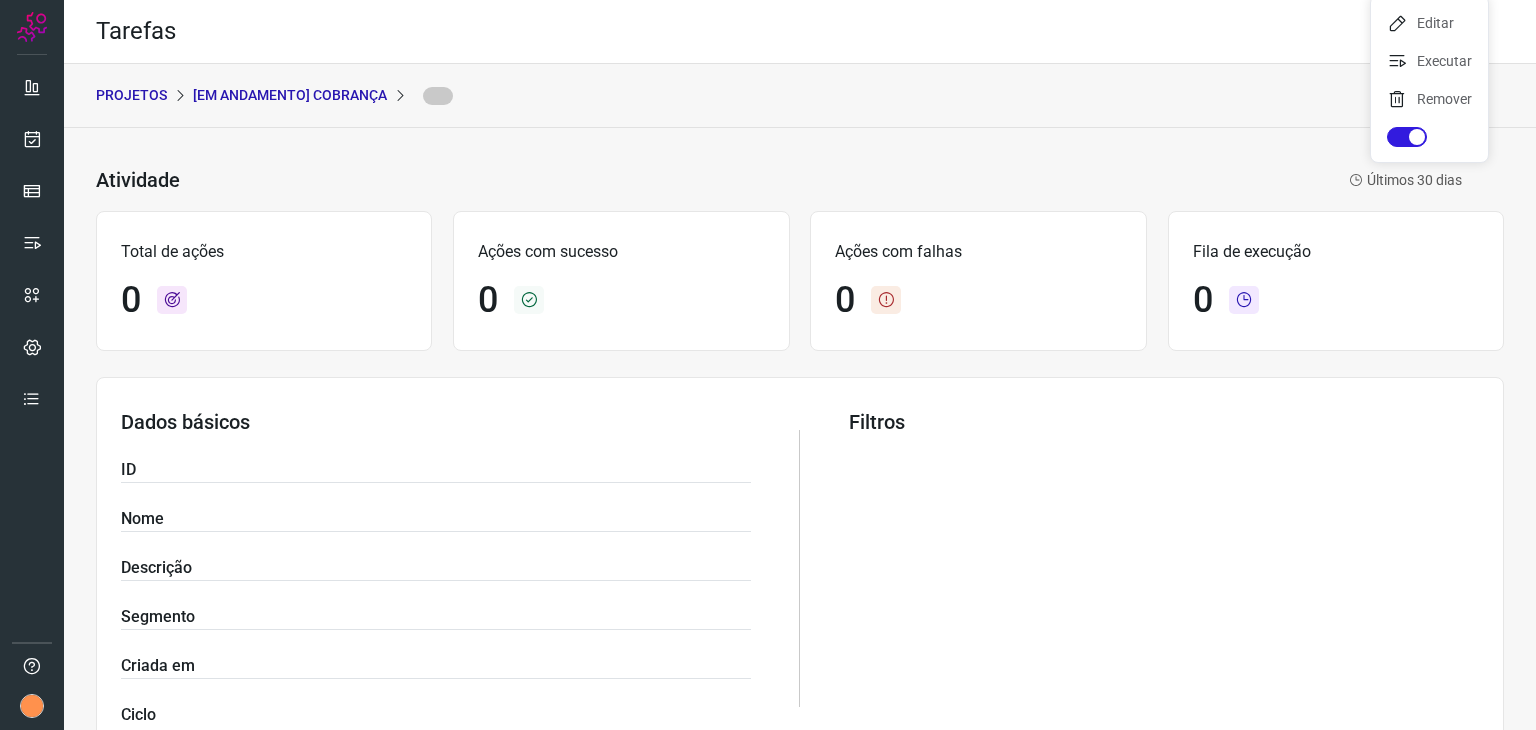 scroll, scrollTop: 100, scrollLeft: 0, axis: vertical 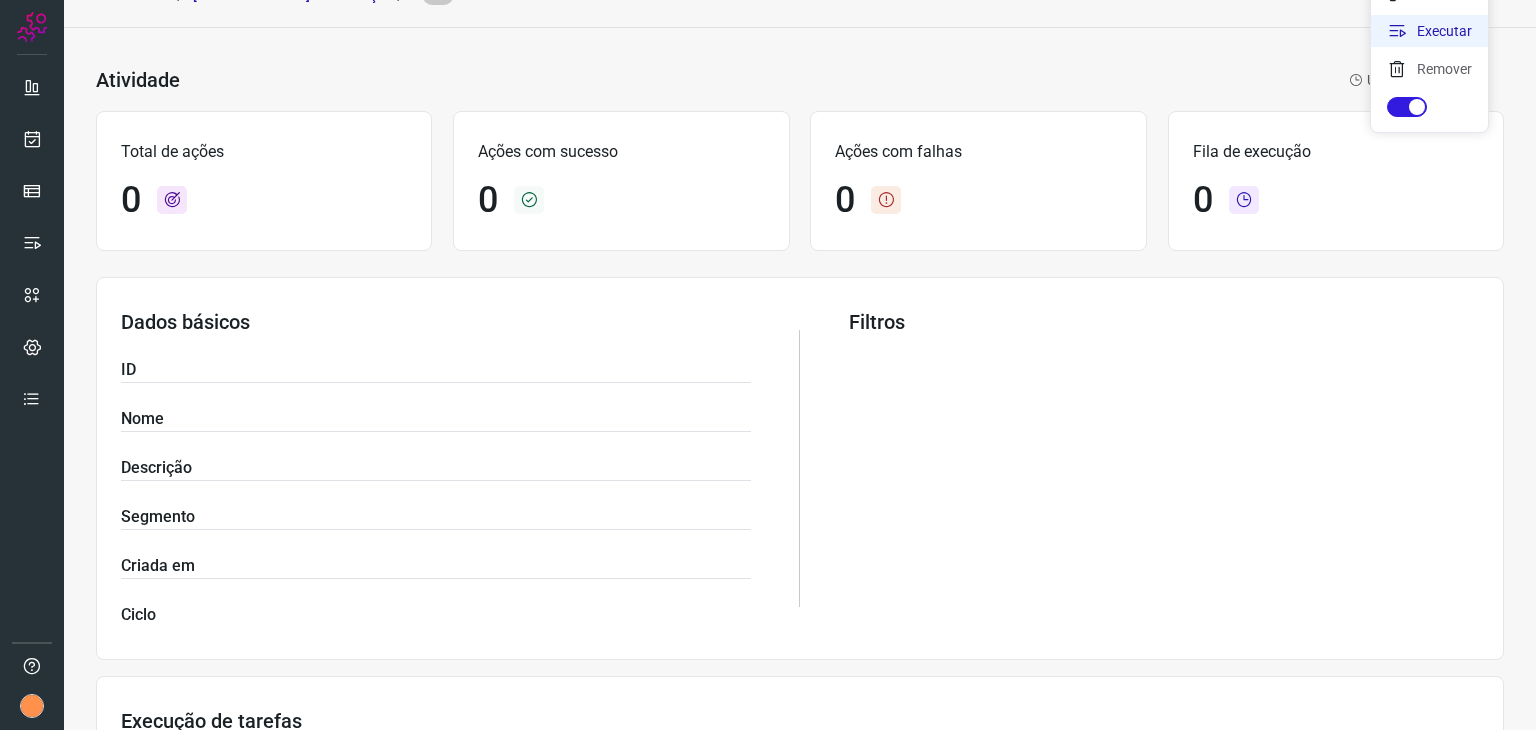 click on "Executar" 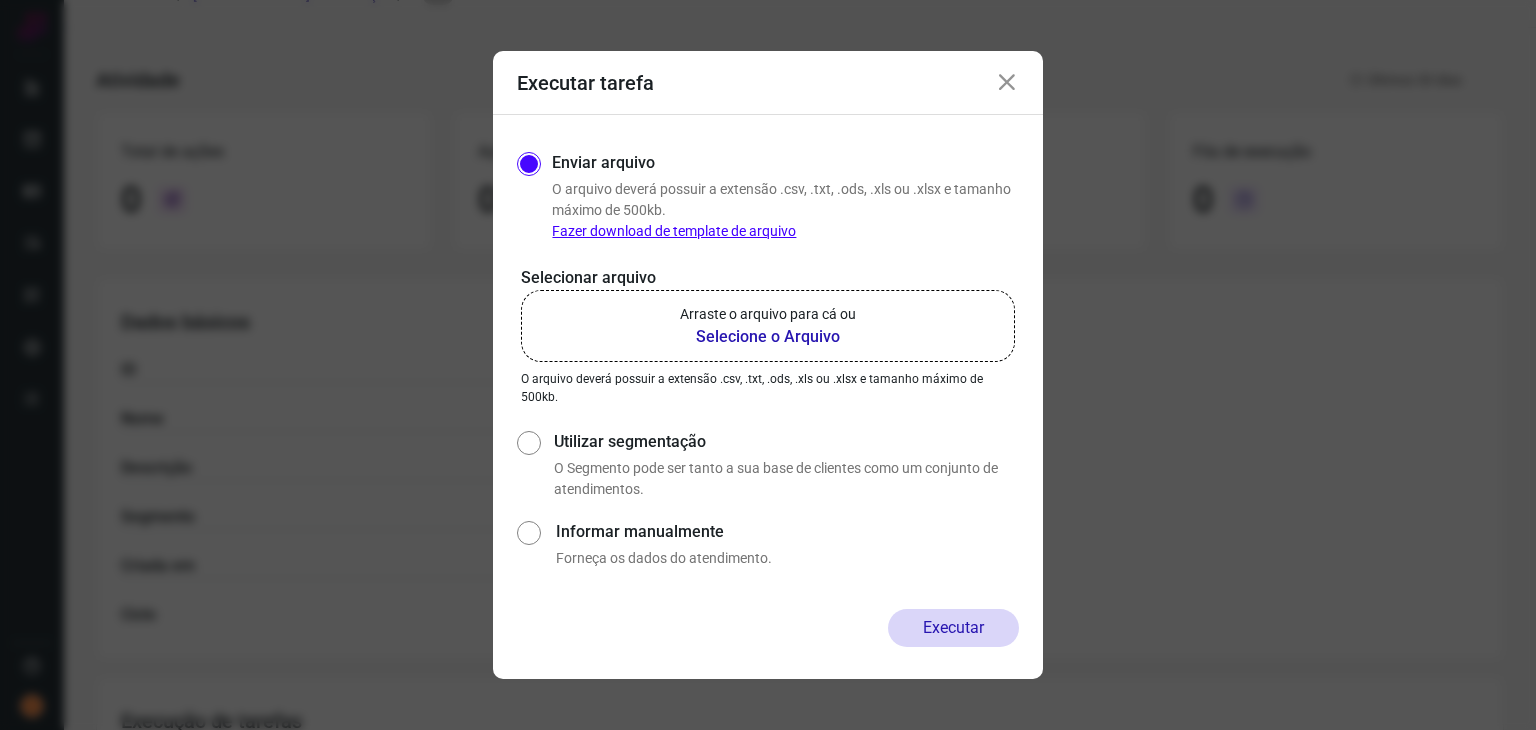 click on "Arraste o arquivo para cá ou" at bounding box center [768, 314] 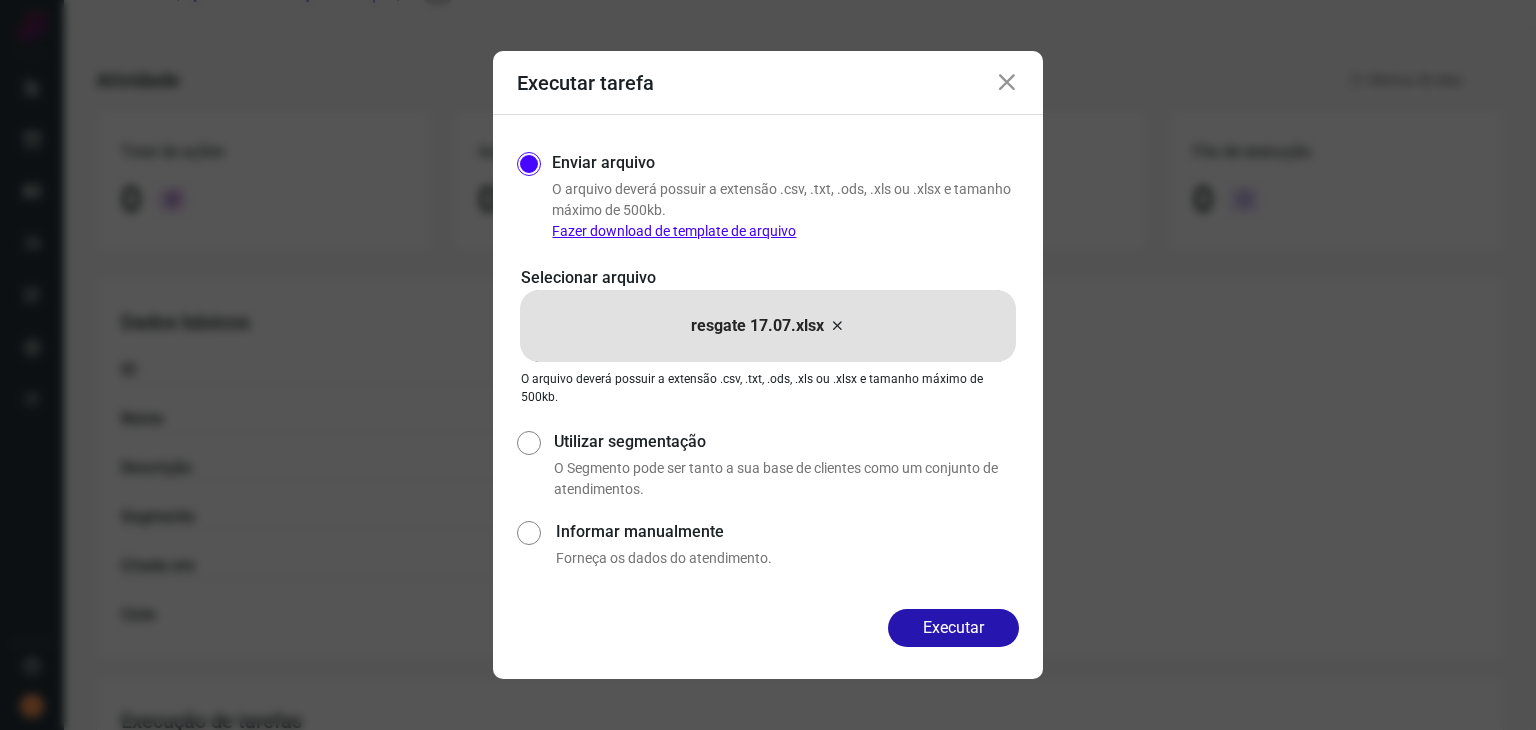 click on "Executar" at bounding box center [953, 628] 